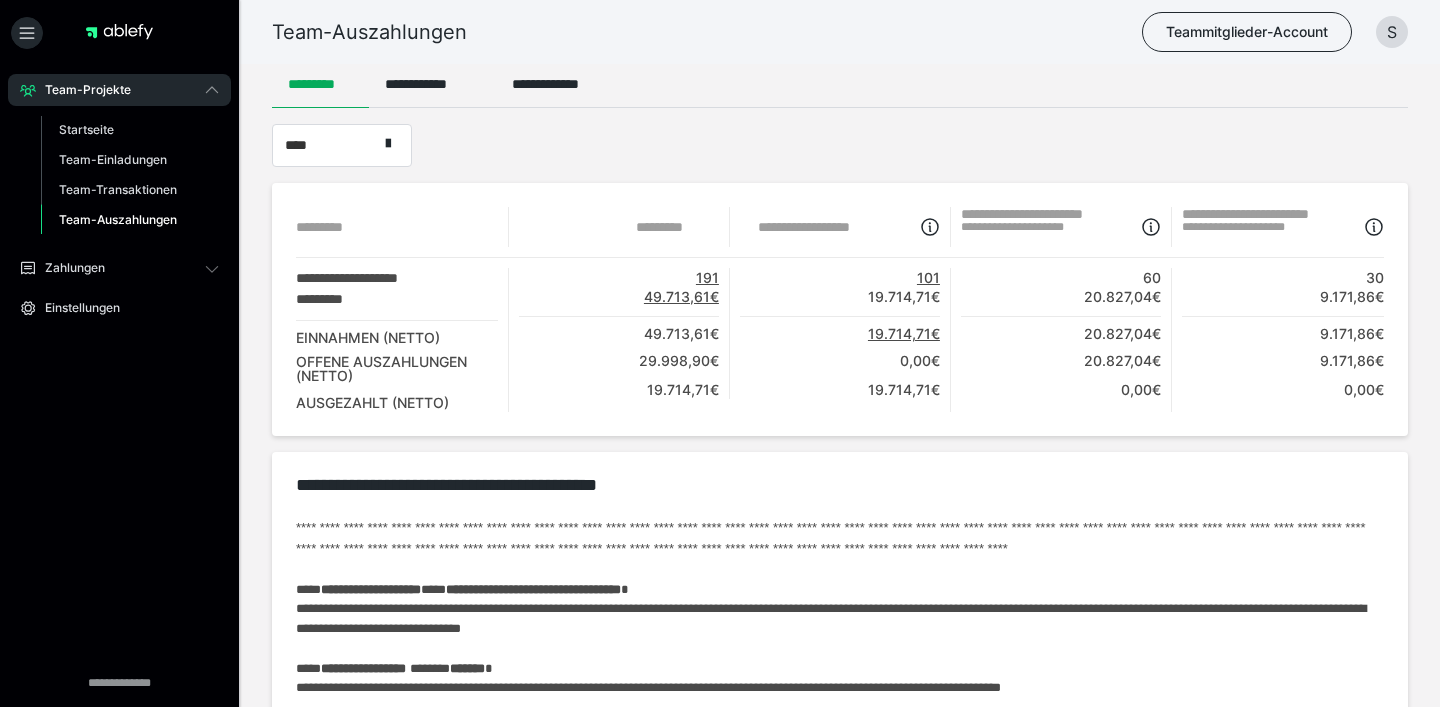 scroll, scrollTop: 0, scrollLeft: 0, axis: both 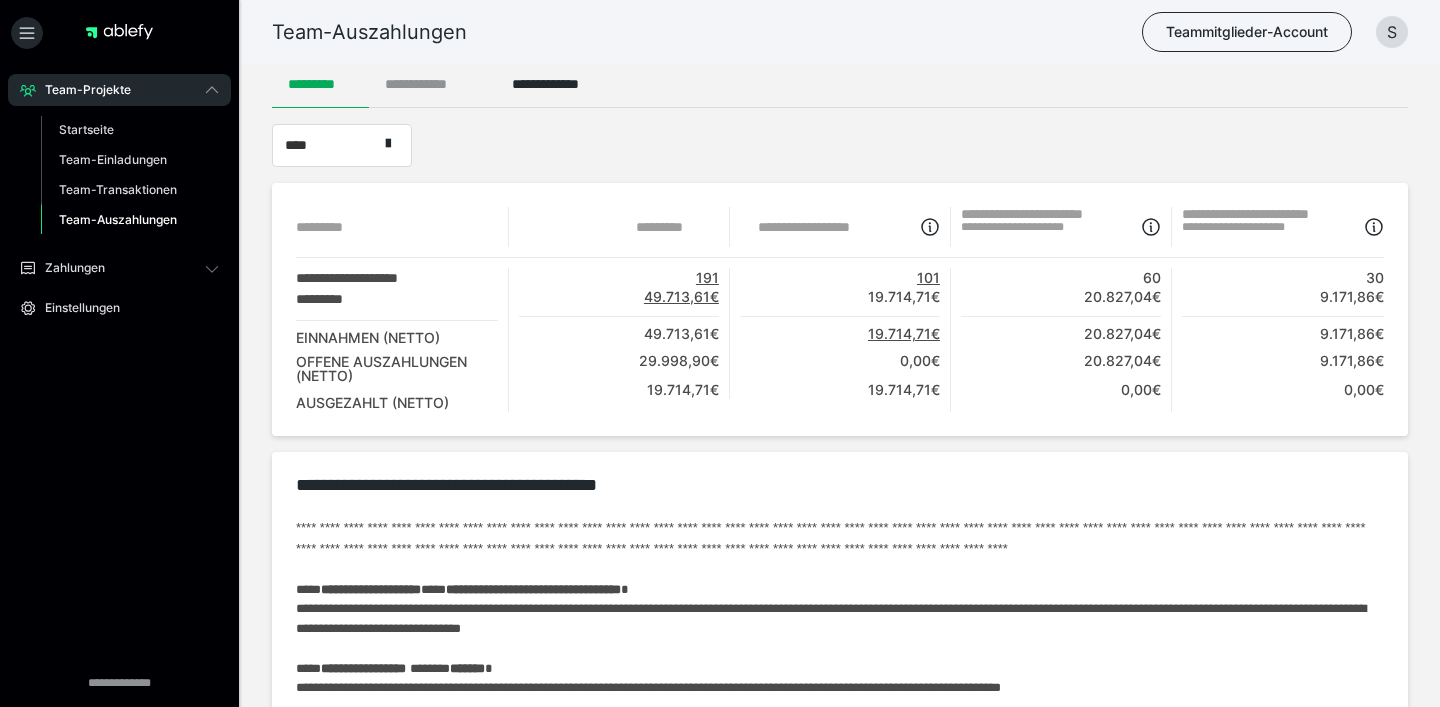 click on "**********" at bounding box center (432, 84) 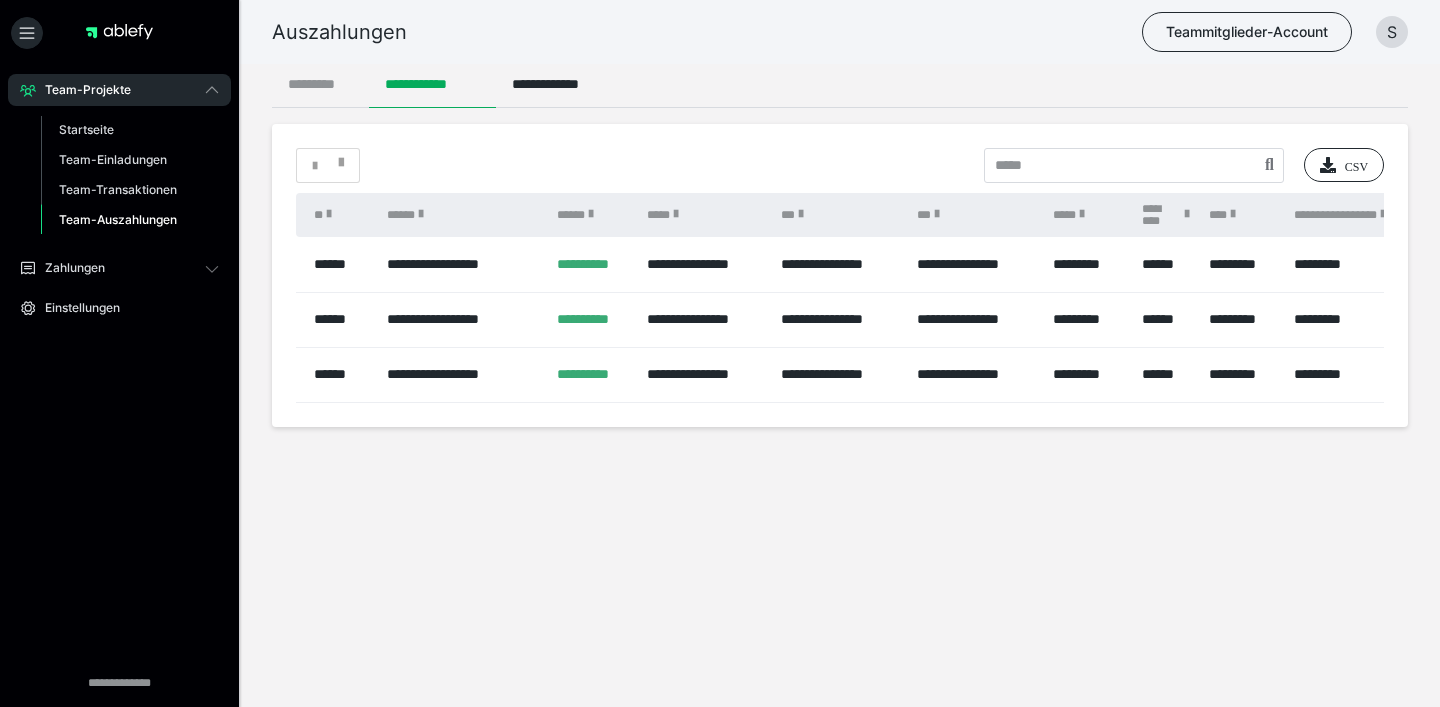 click on "*********" at bounding box center (320, 84) 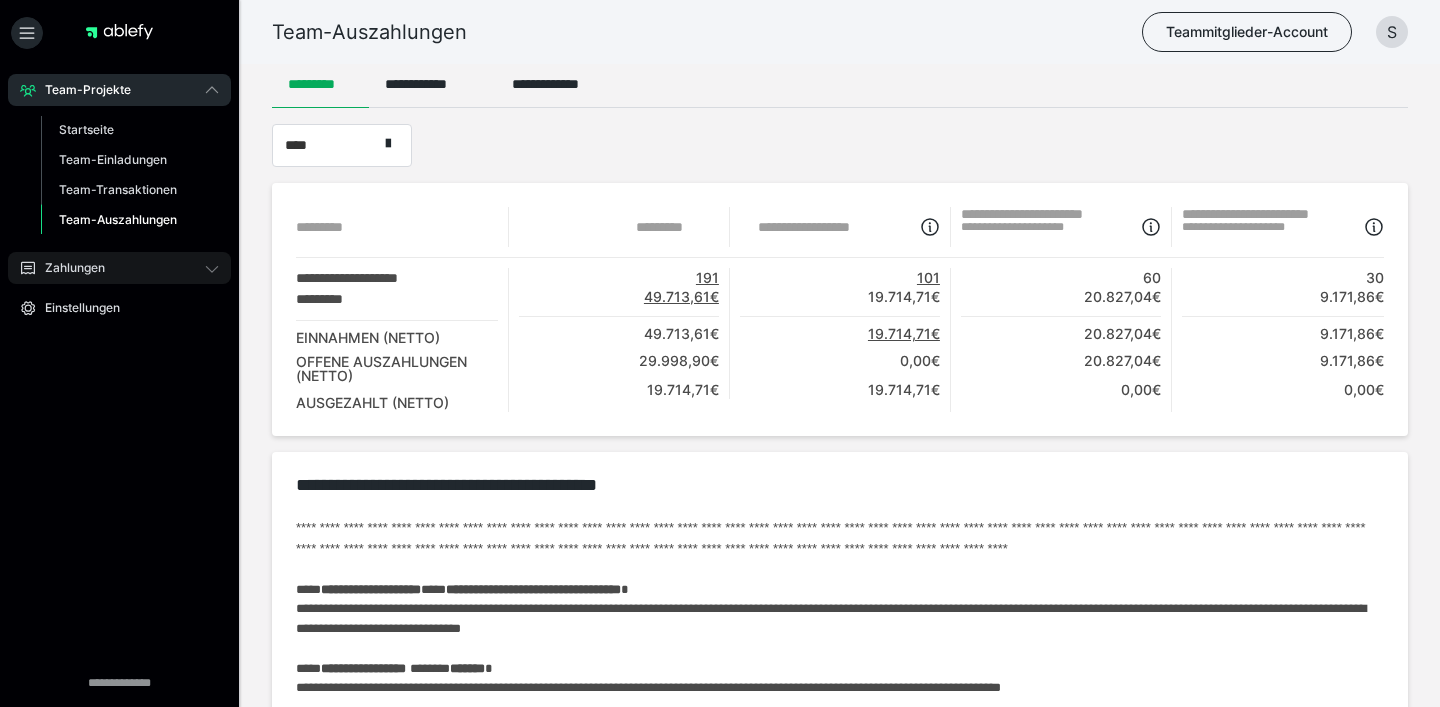 click on "Zahlungen" at bounding box center (119, 268) 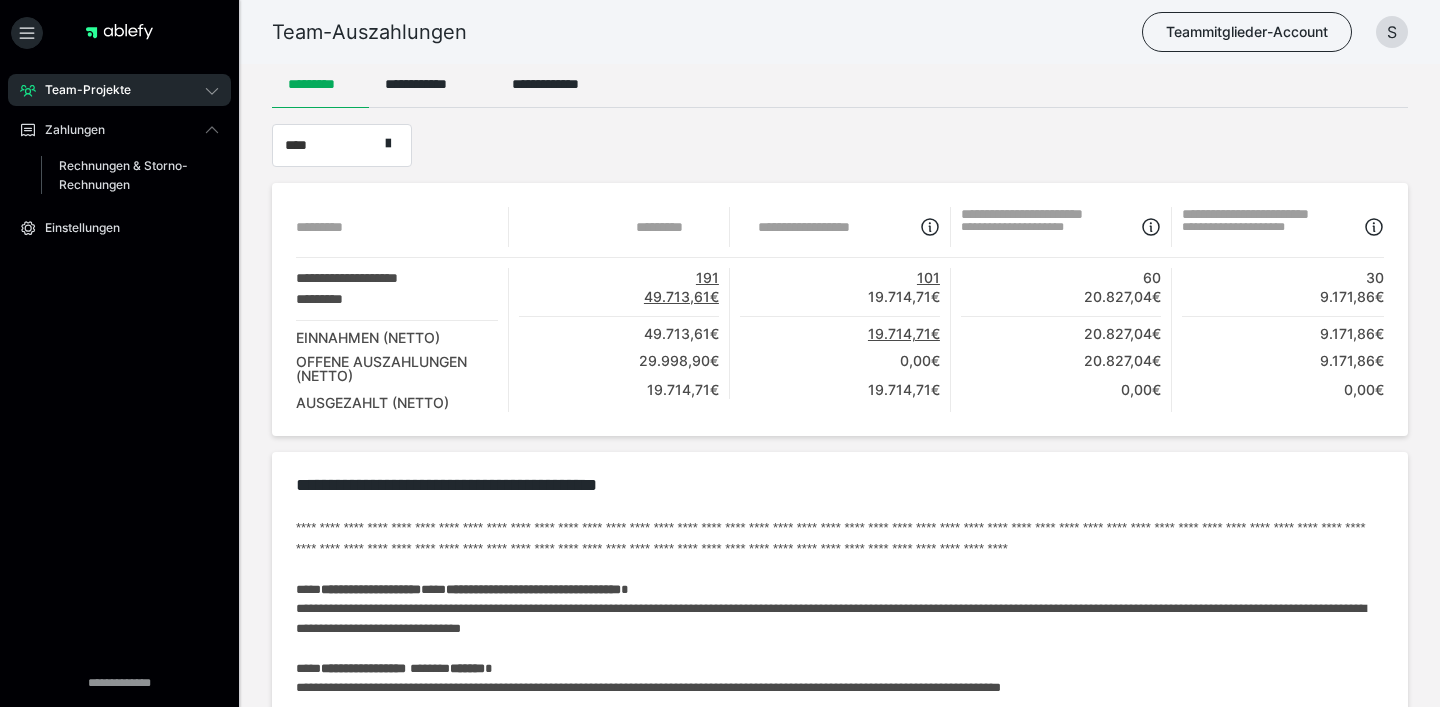 click on "Zahlungen Rechnungen & Storno-Rechnungen" at bounding box center [119, 159] 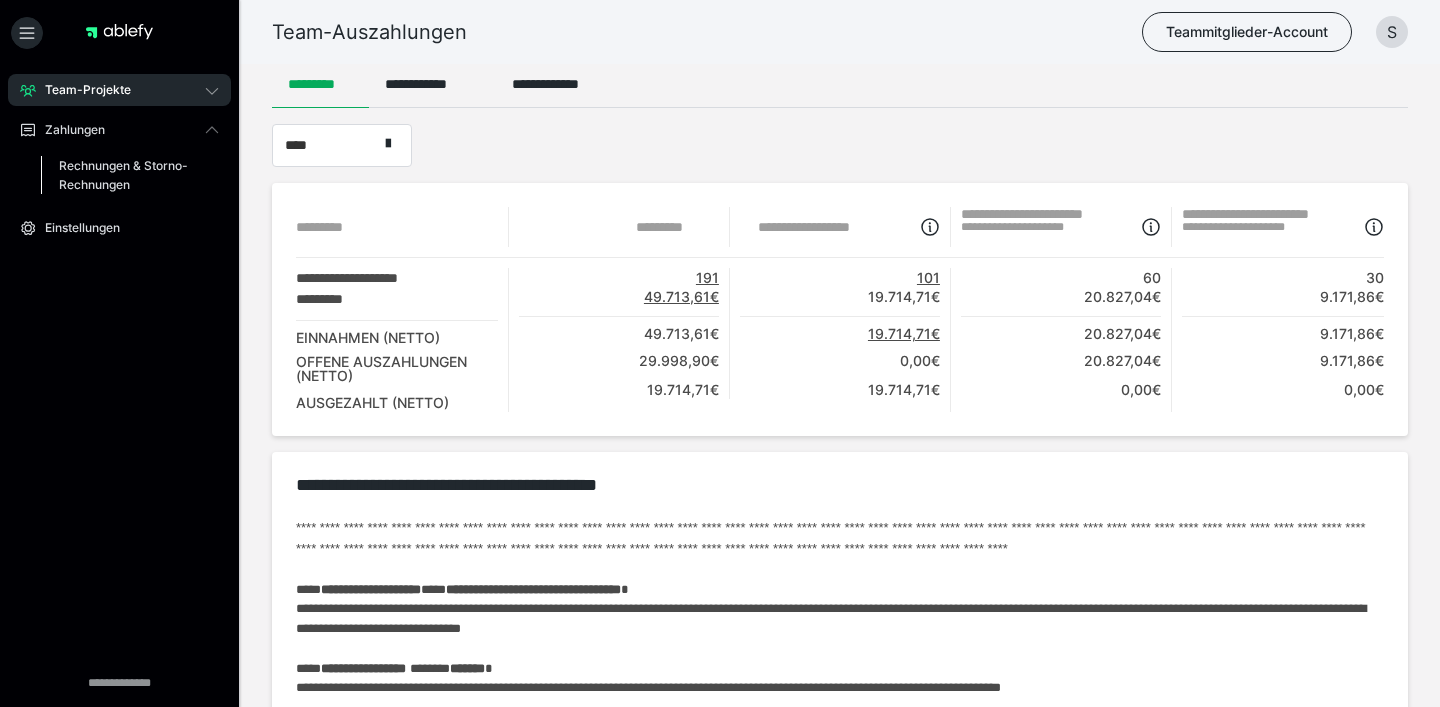 click on "Rechnungen & Storno-Rechnungen" at bounding box center (126, 175) 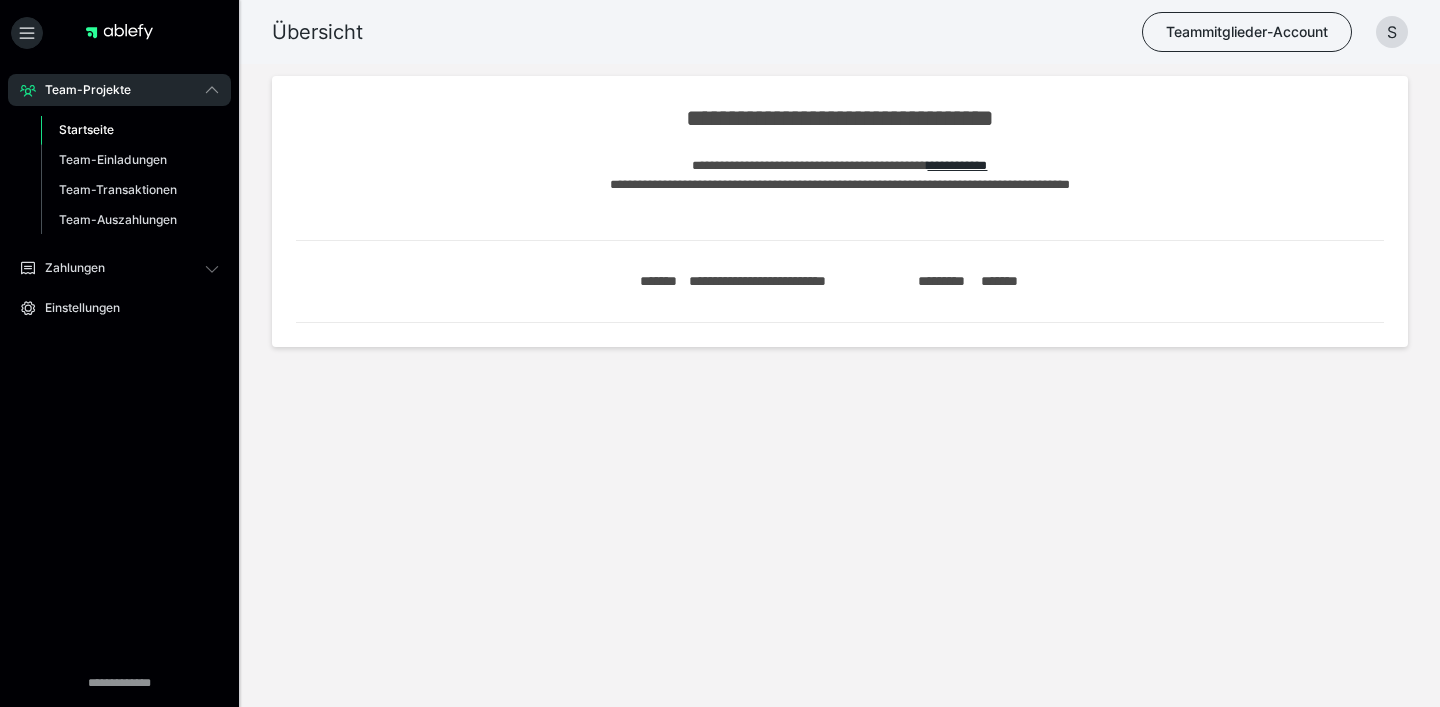 scroll, scrollTop: 0, scrollLeft: 0, axis: both 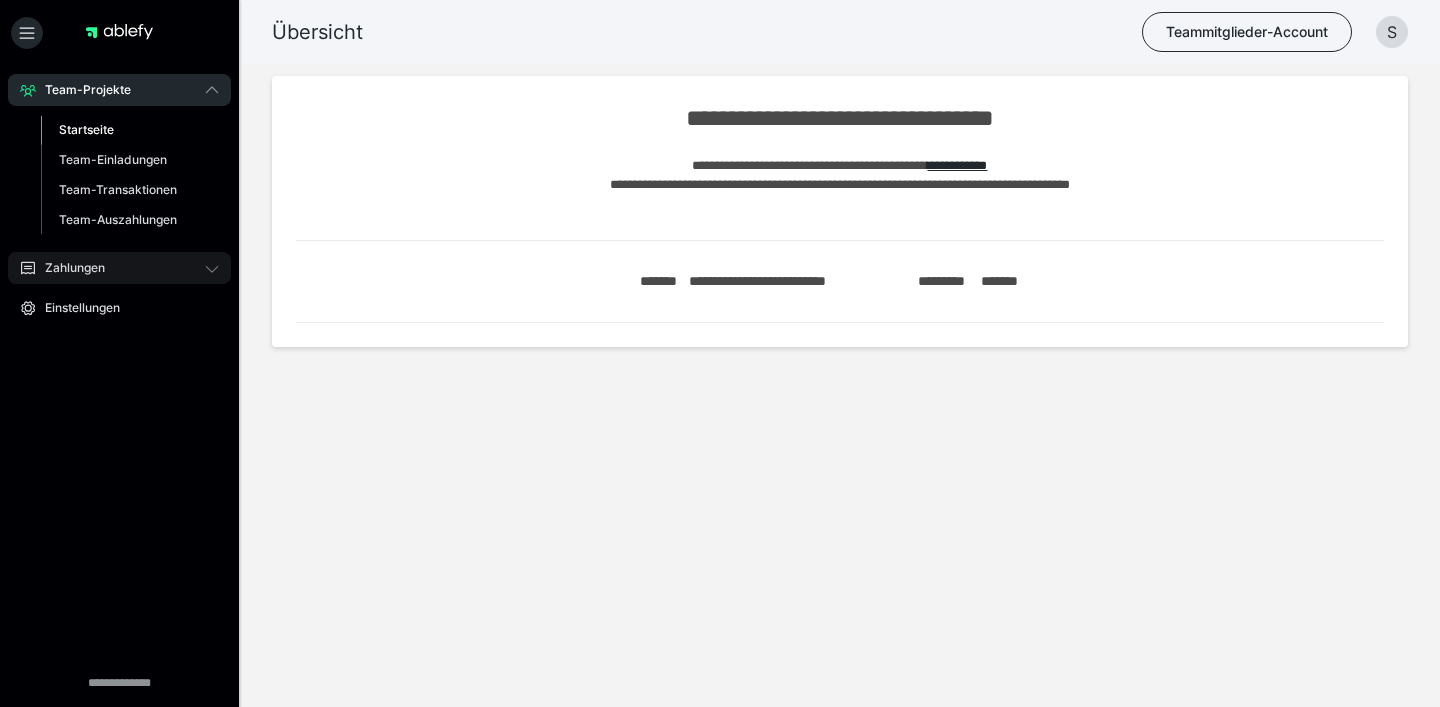 click on "Zahlungen" at bounding box center [119, 268] 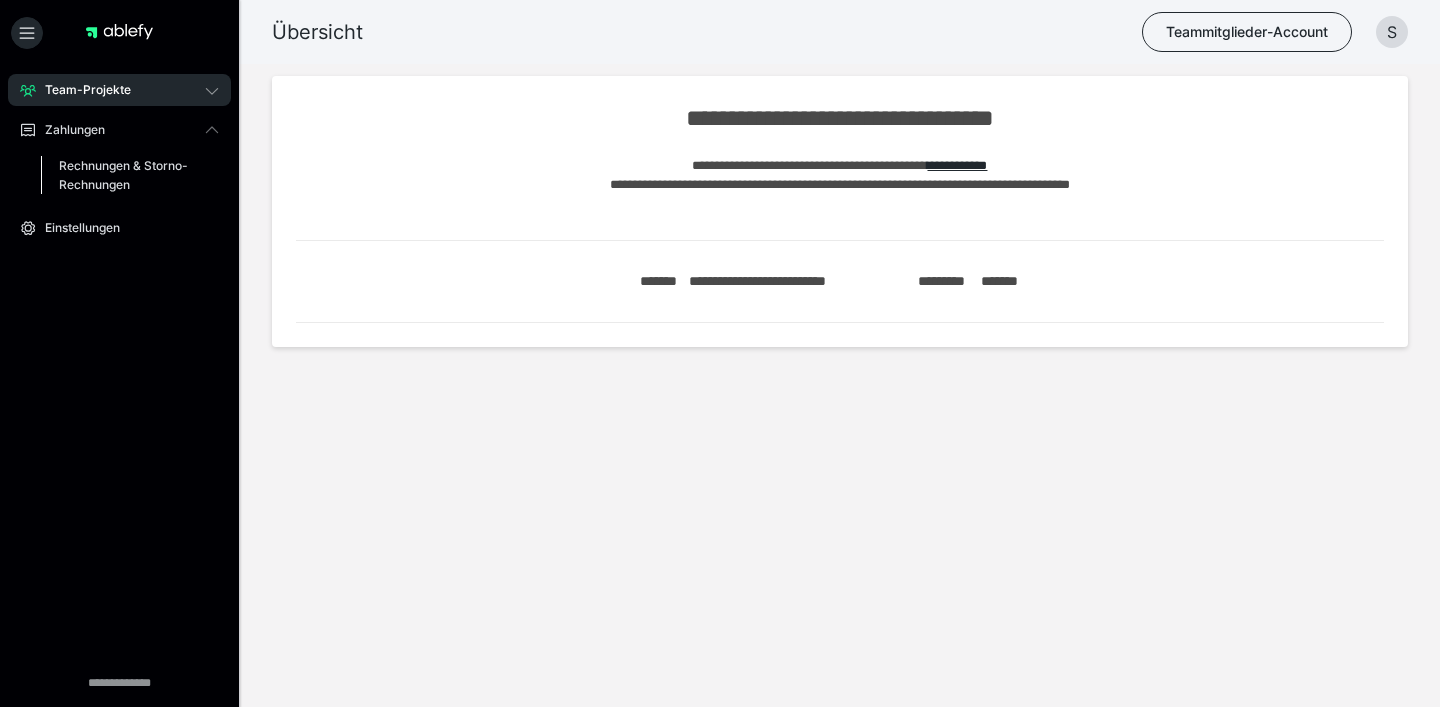 click on "Rechnungen & Storno-Rechnungen" at bounding box center [126, 175] 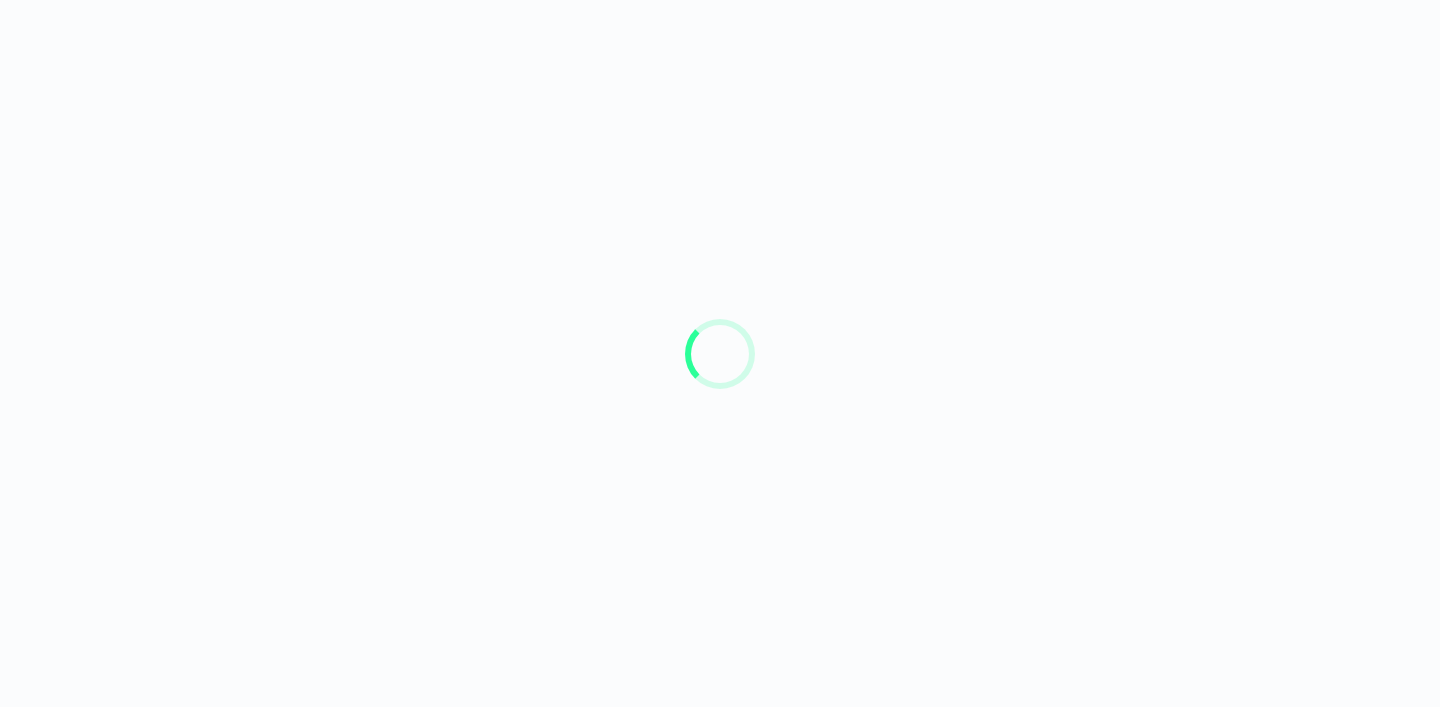 scroll, scrollTop: 0, scrollLeft: 0, axis: both 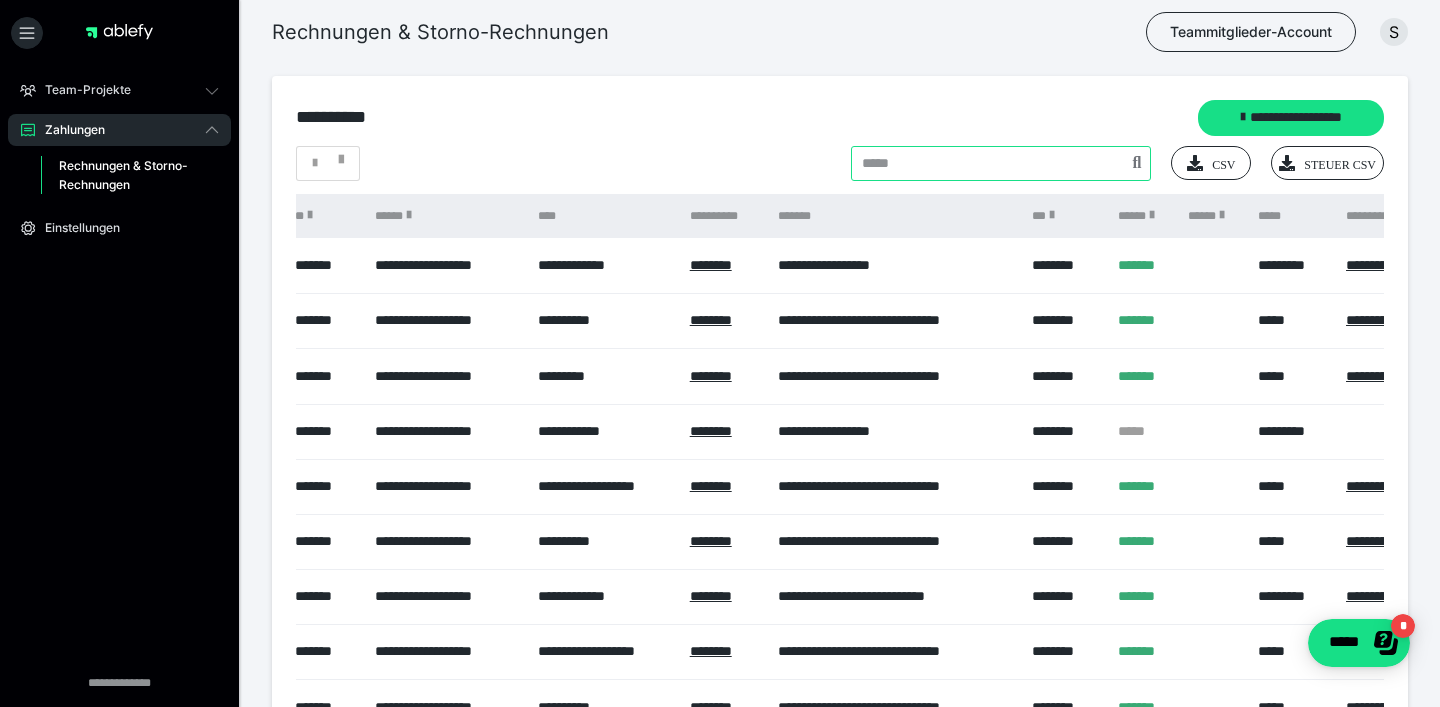 click at bounding box center (1001, 163) 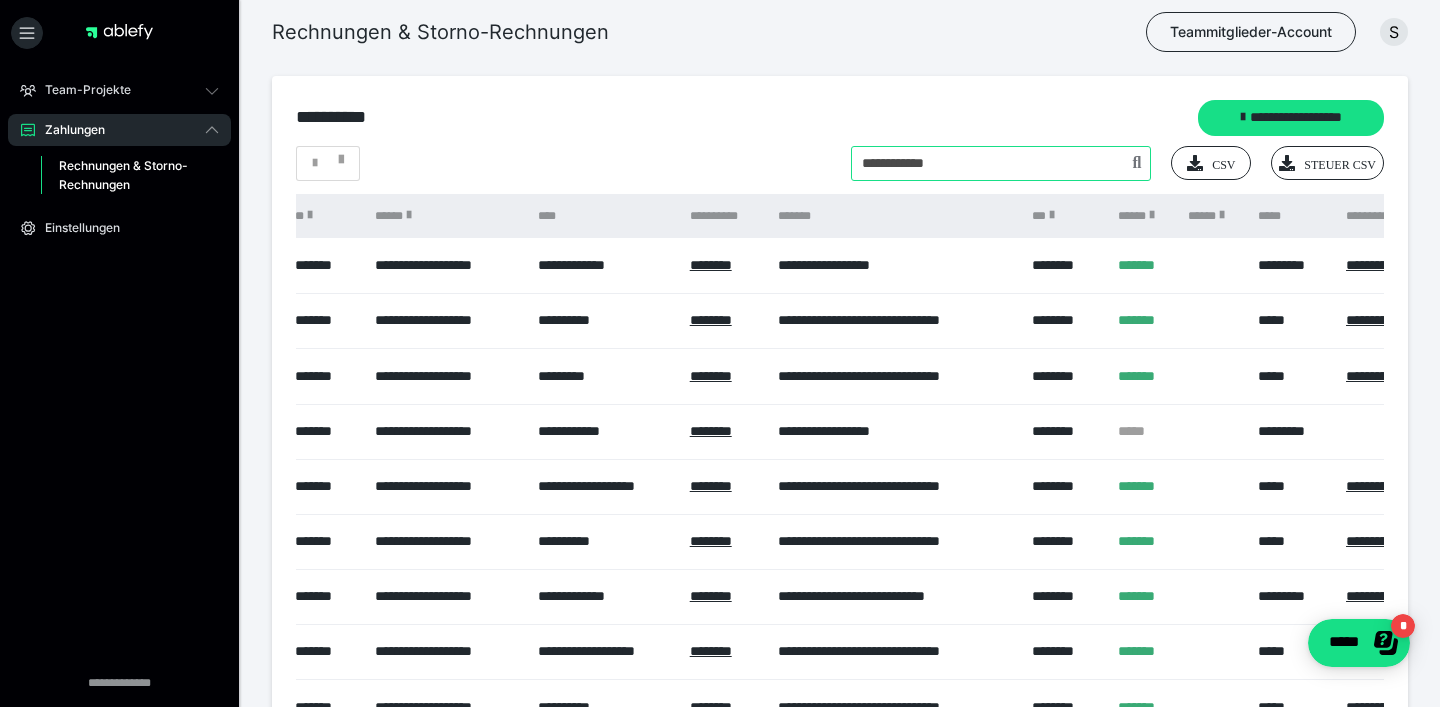 type on "**********" 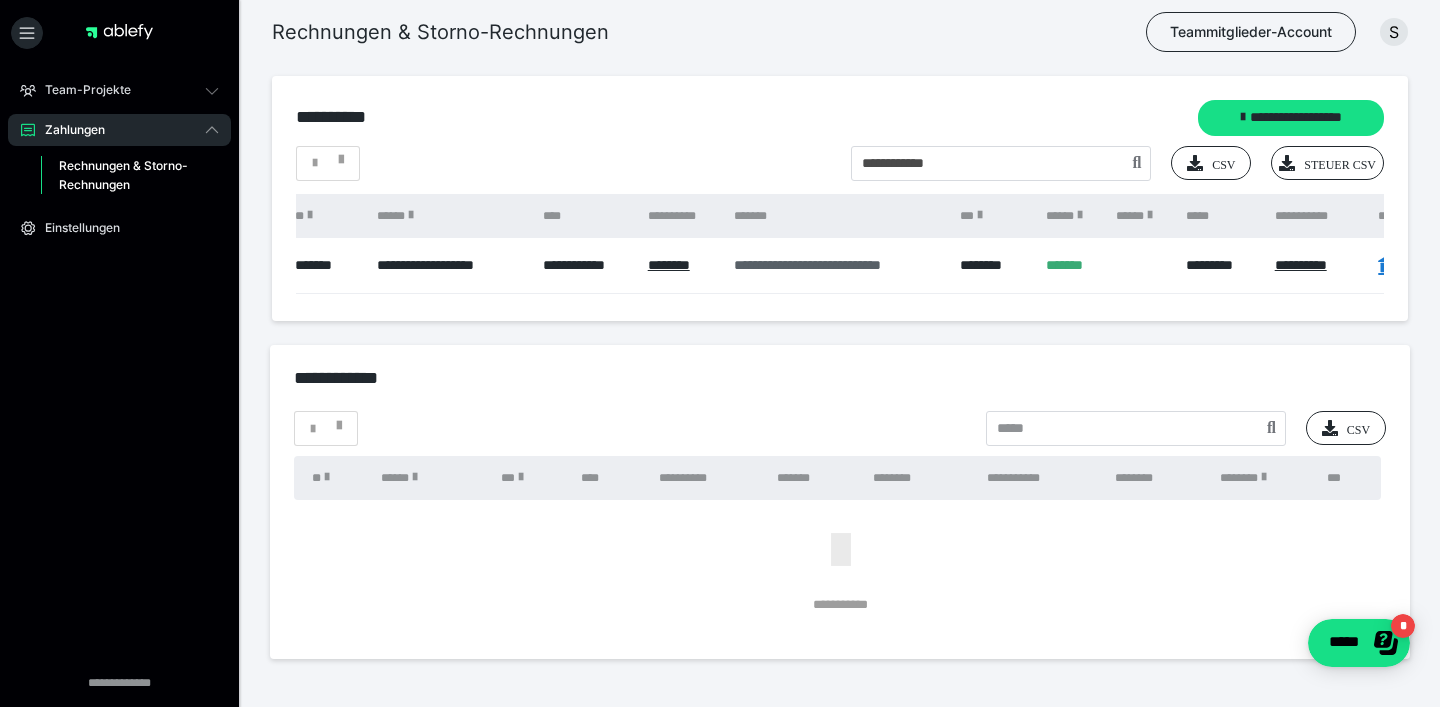 scroll, scrollTop: 0, scrollLeft: 393, axis: horizontal 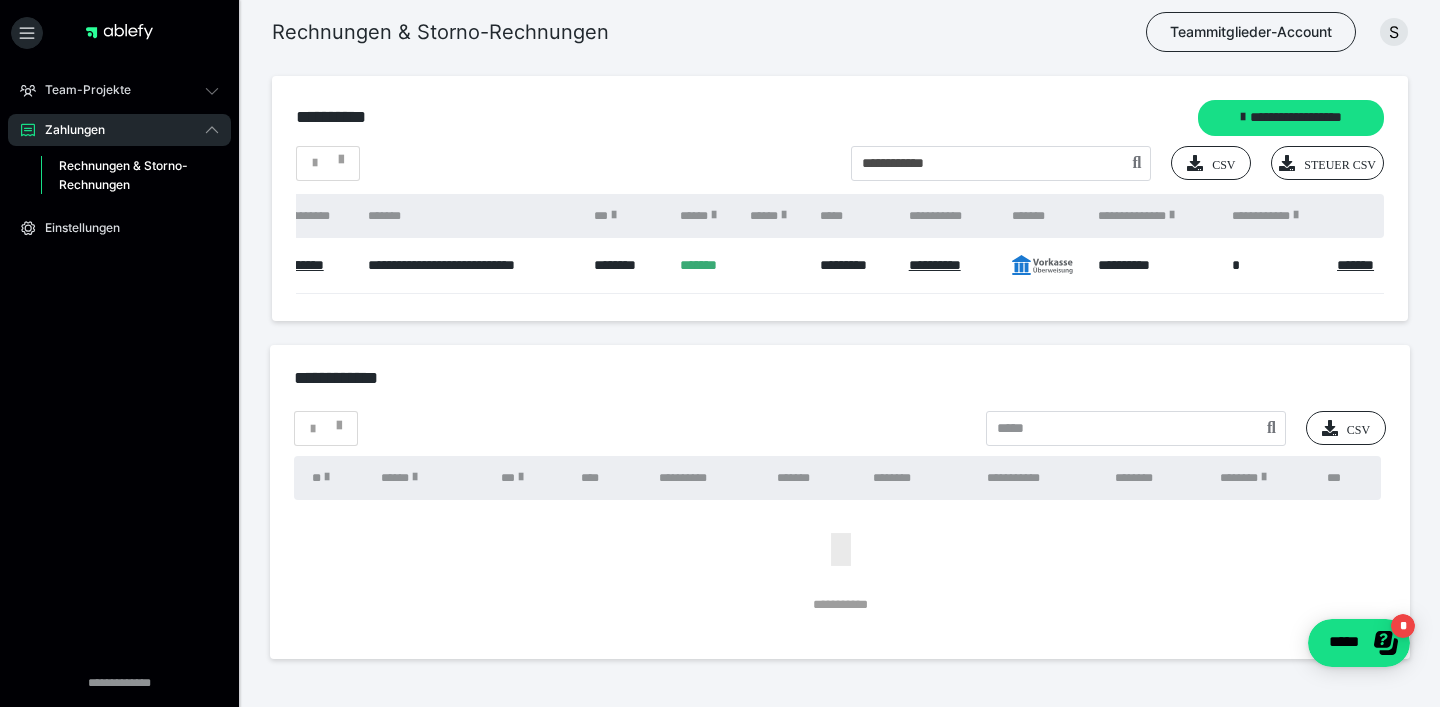 click on "*******" at bounding box center [1355, 265] 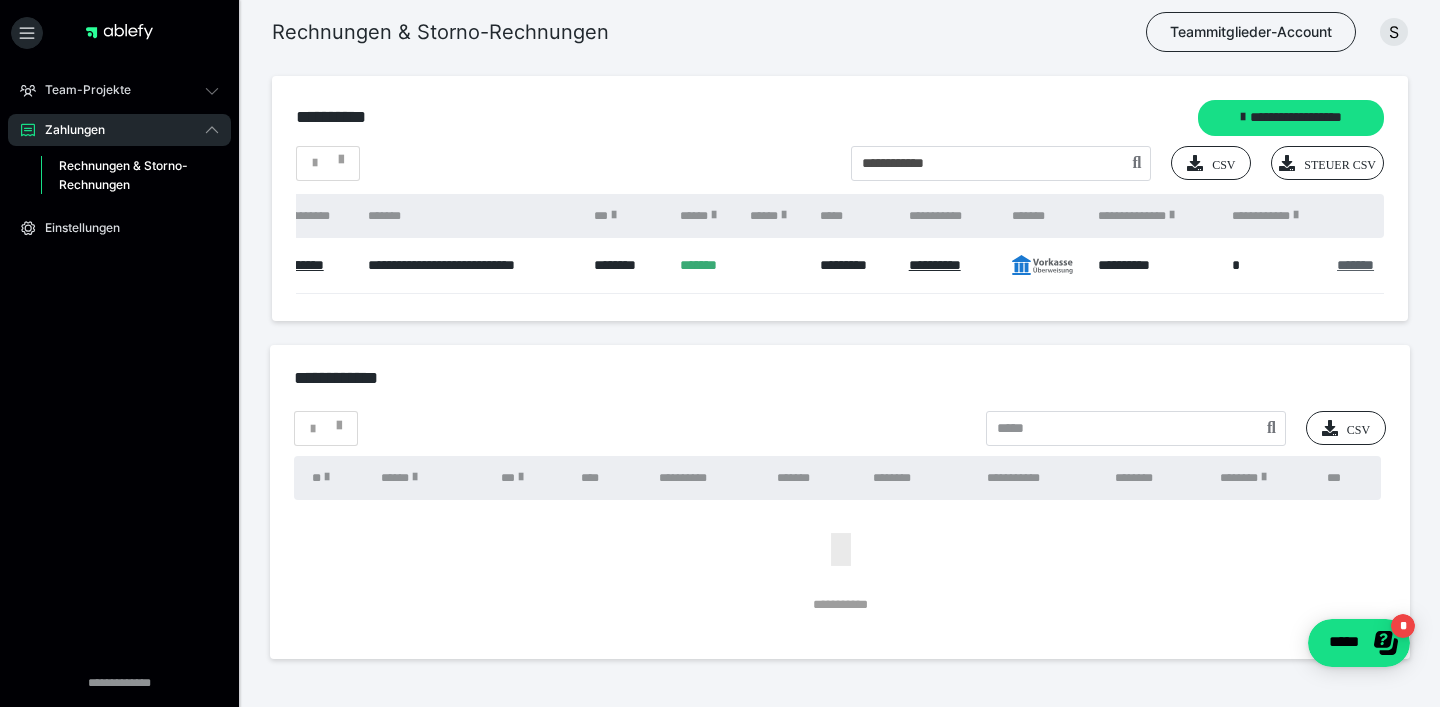 click on "*******" at bounding box center (1355, 265) 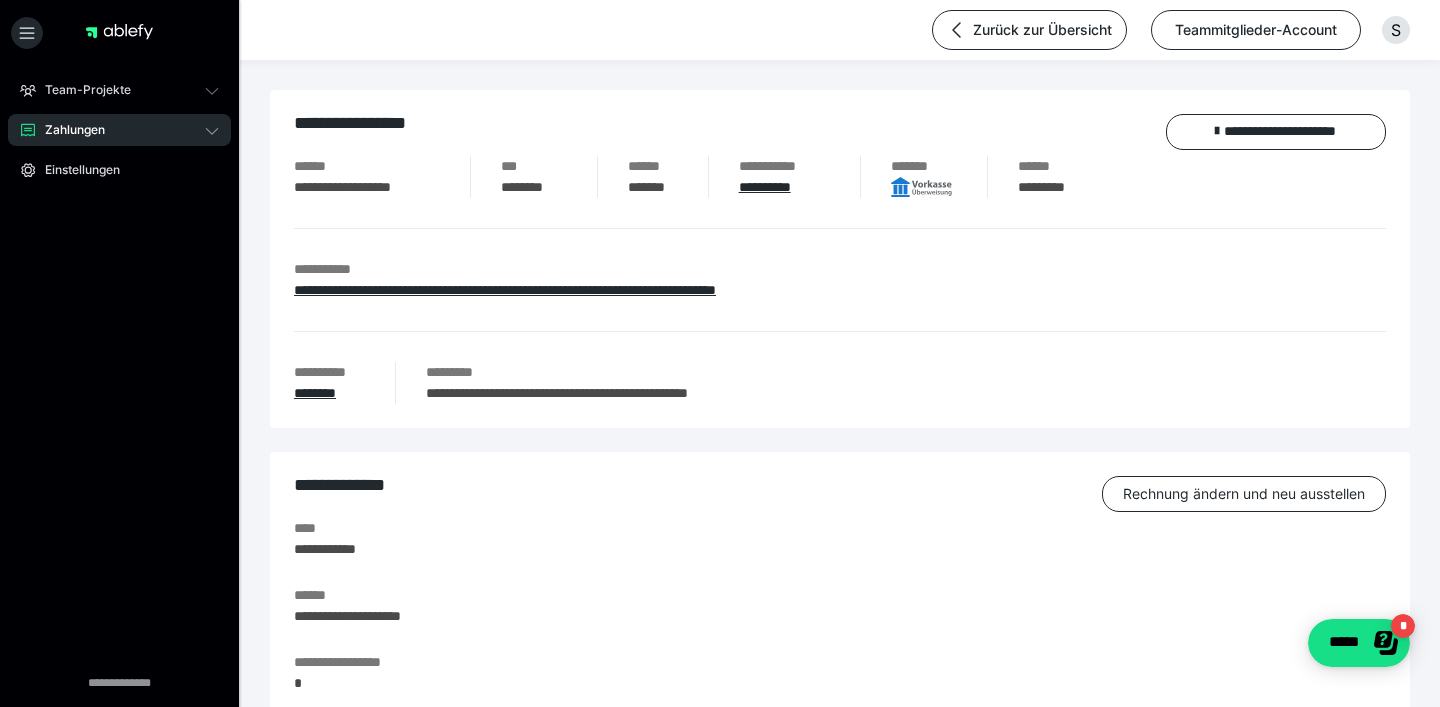 scroll, scrollTop: 119, scrollLeft: 0, axis: vertical 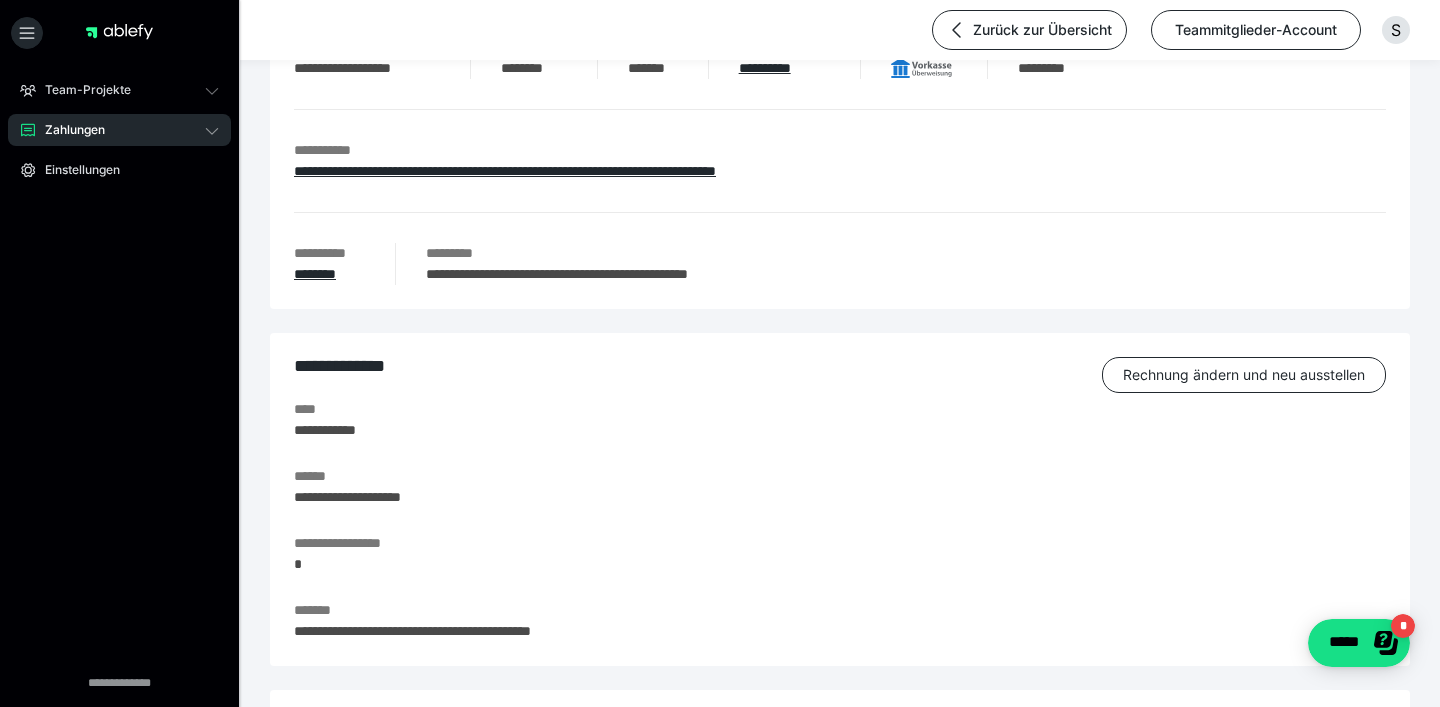 click on "**********" at bounding box center [825, 497] 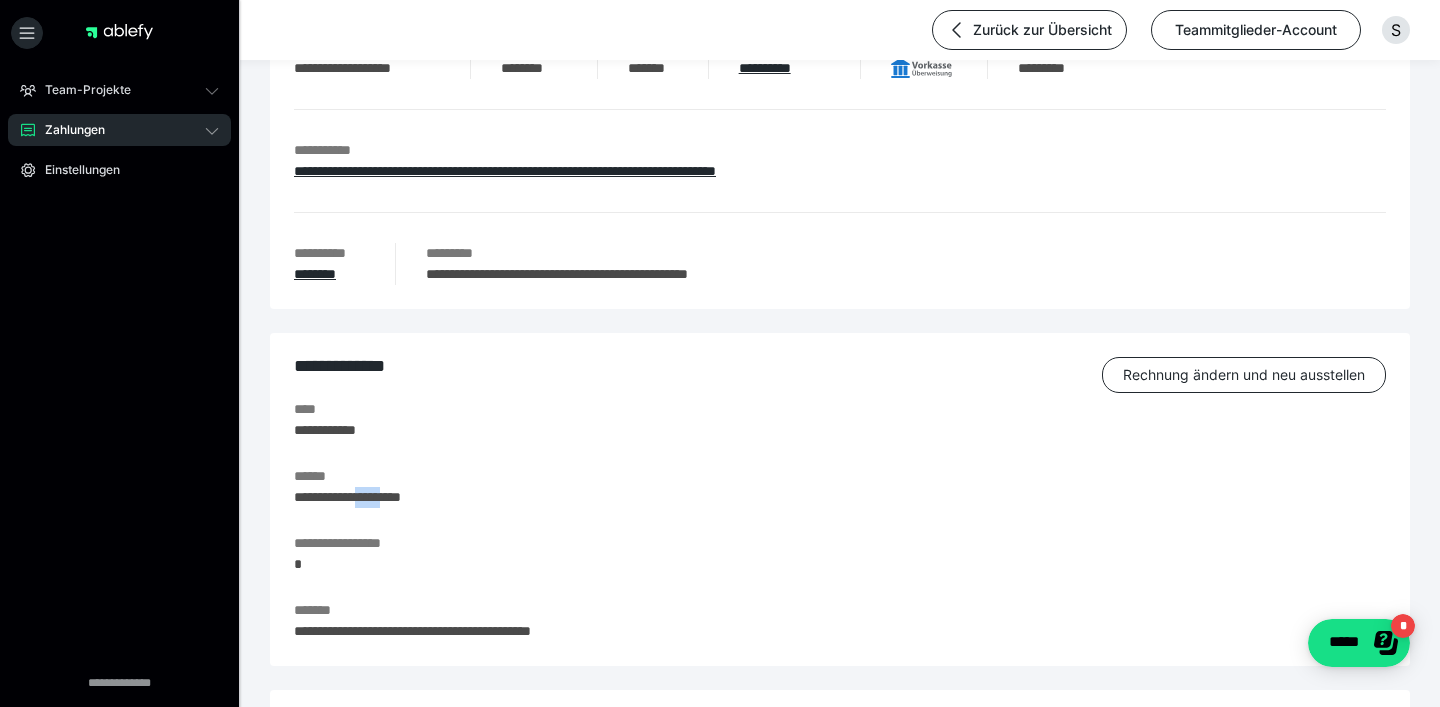 click on "**********" at bounding box center [825, 497] 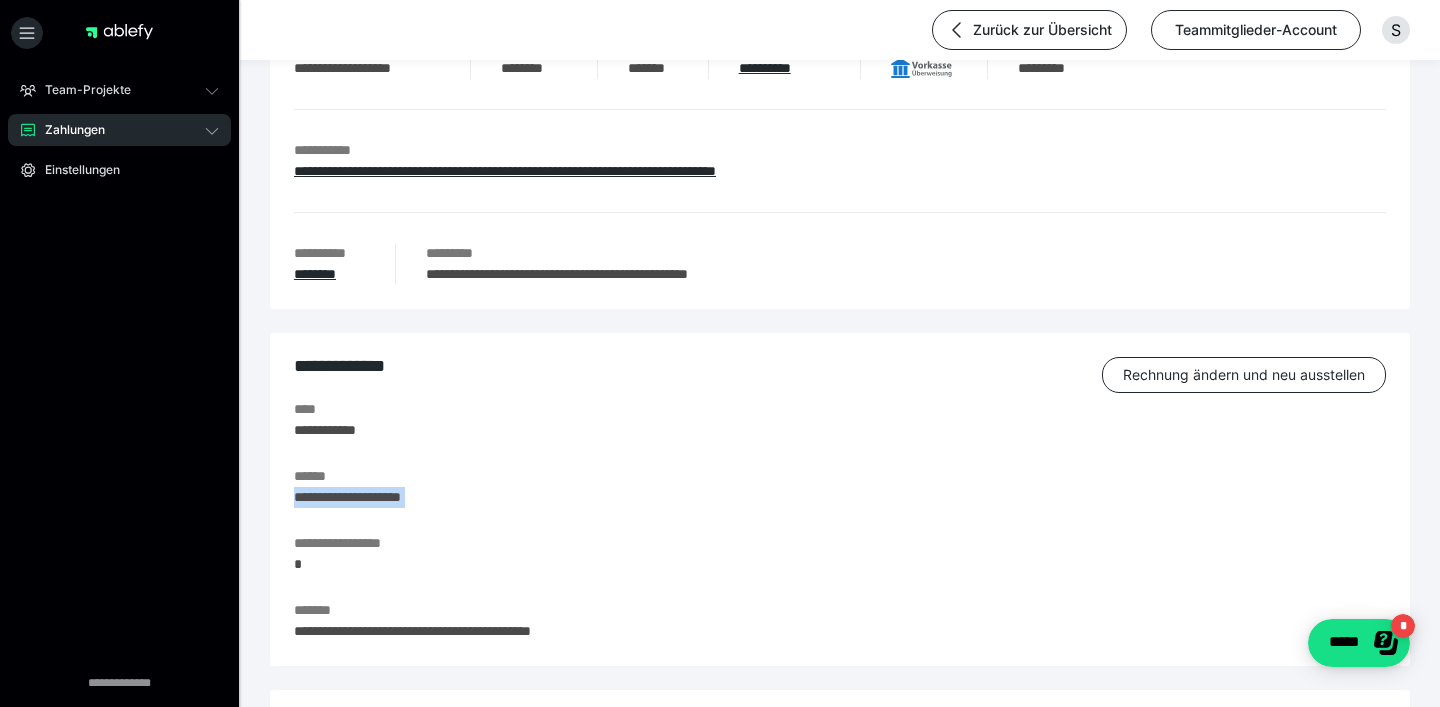 click on "**********" at bounding box center [825, 497] 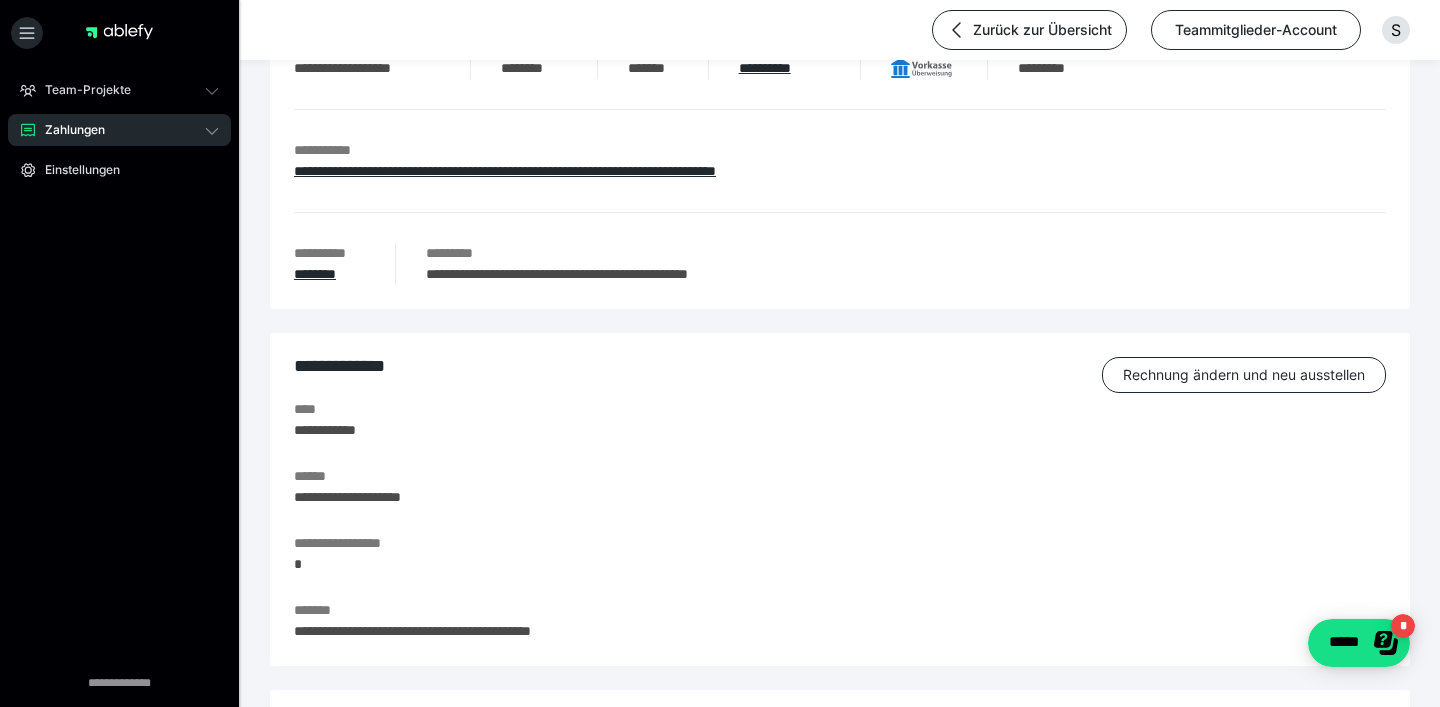 click on "**********" at bounding box center [840, 631] 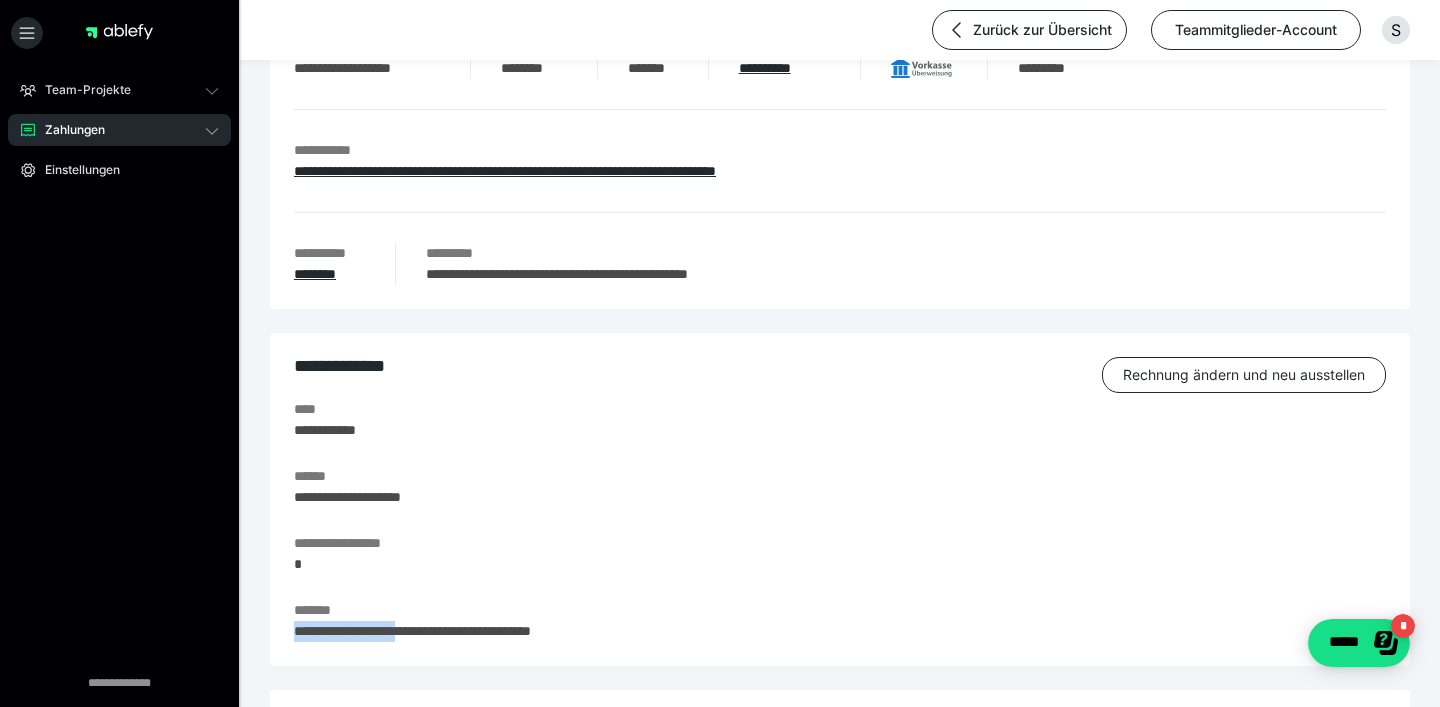 drag, startPoint x: 423, startPoint y: 630, endPoint x: 327, endPoint y: 630, distance: 96 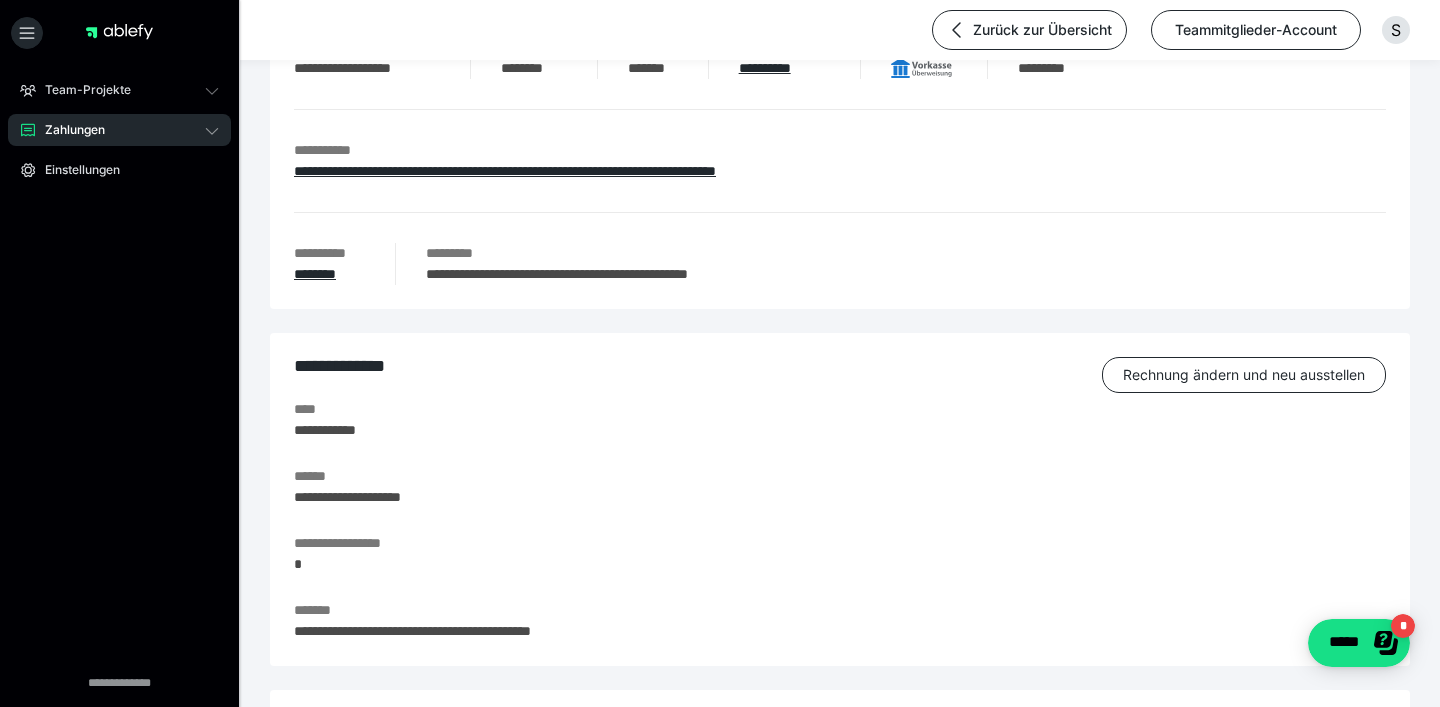 click on "**********" at bounding box center [840, 631] 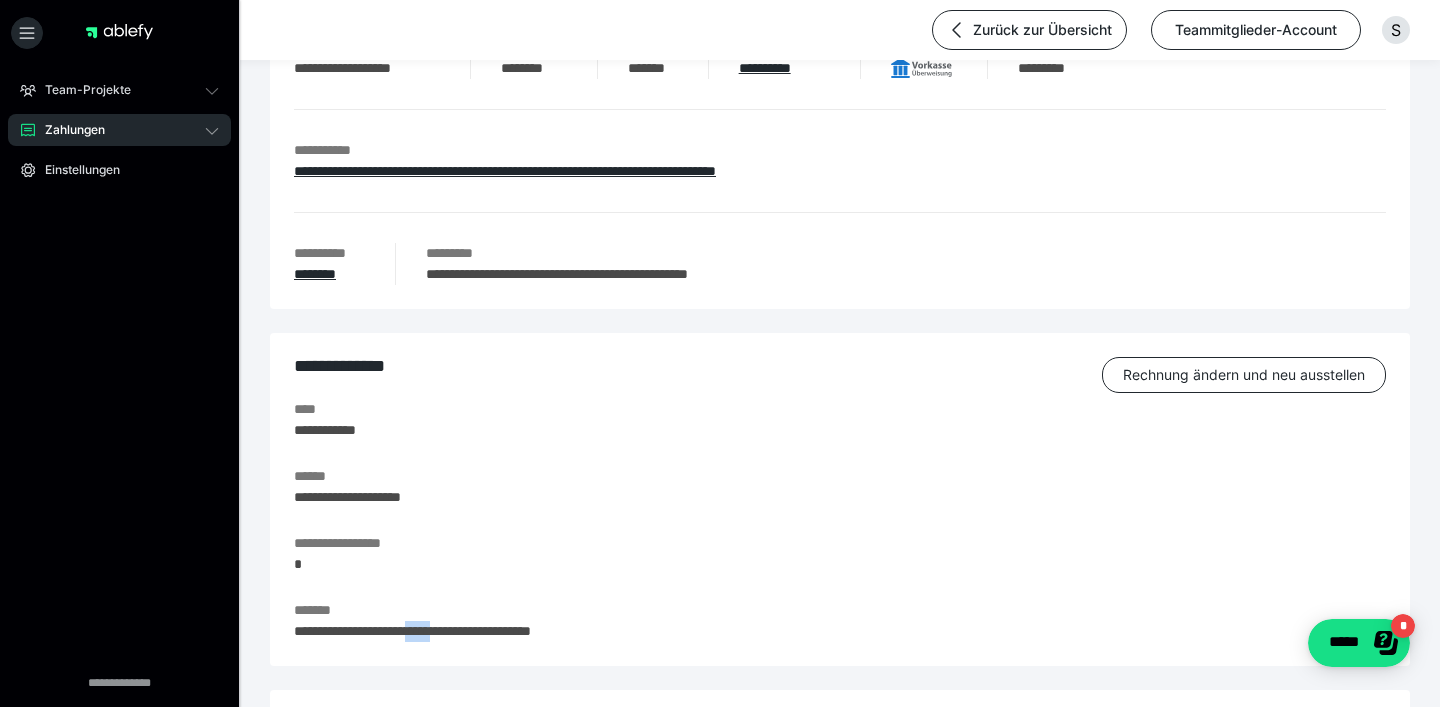 click on "**********" at bounding box center [840, 631] 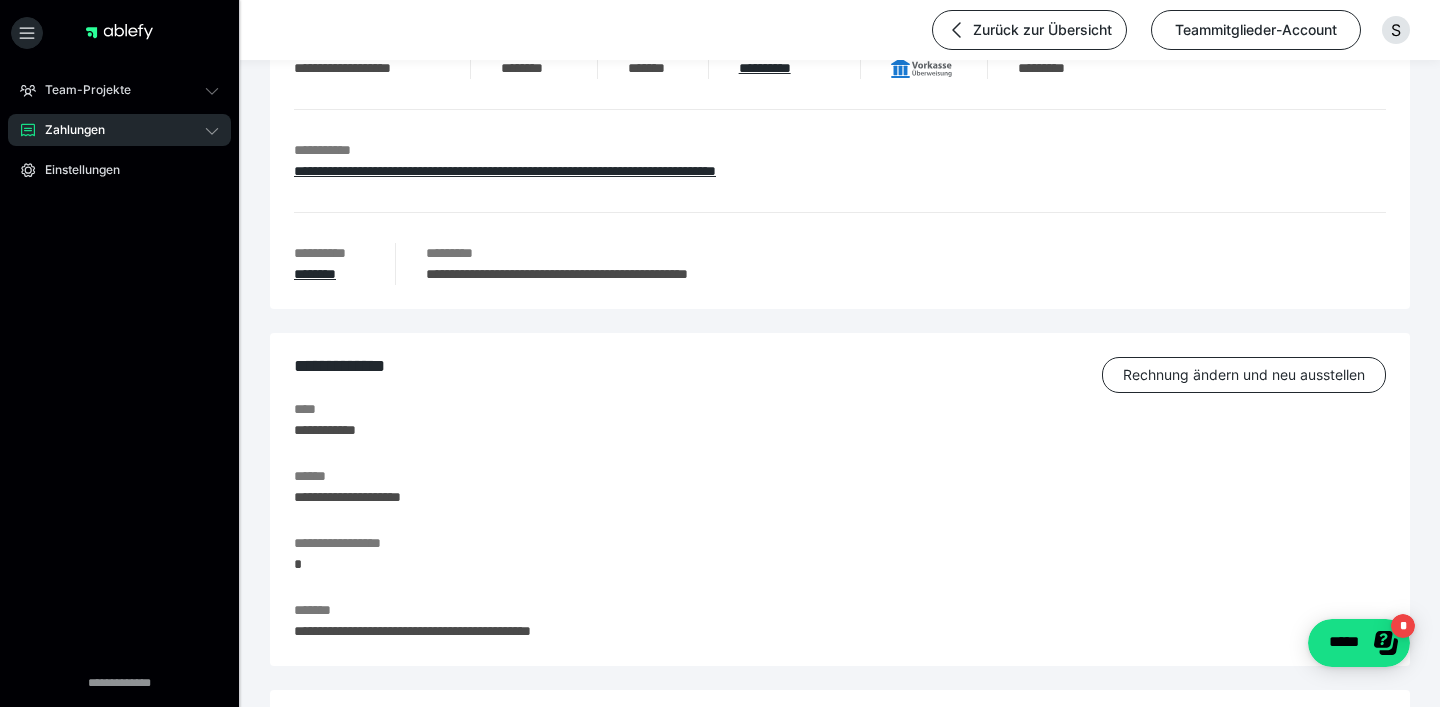 click on "**********" at bounding box center [840, 631] 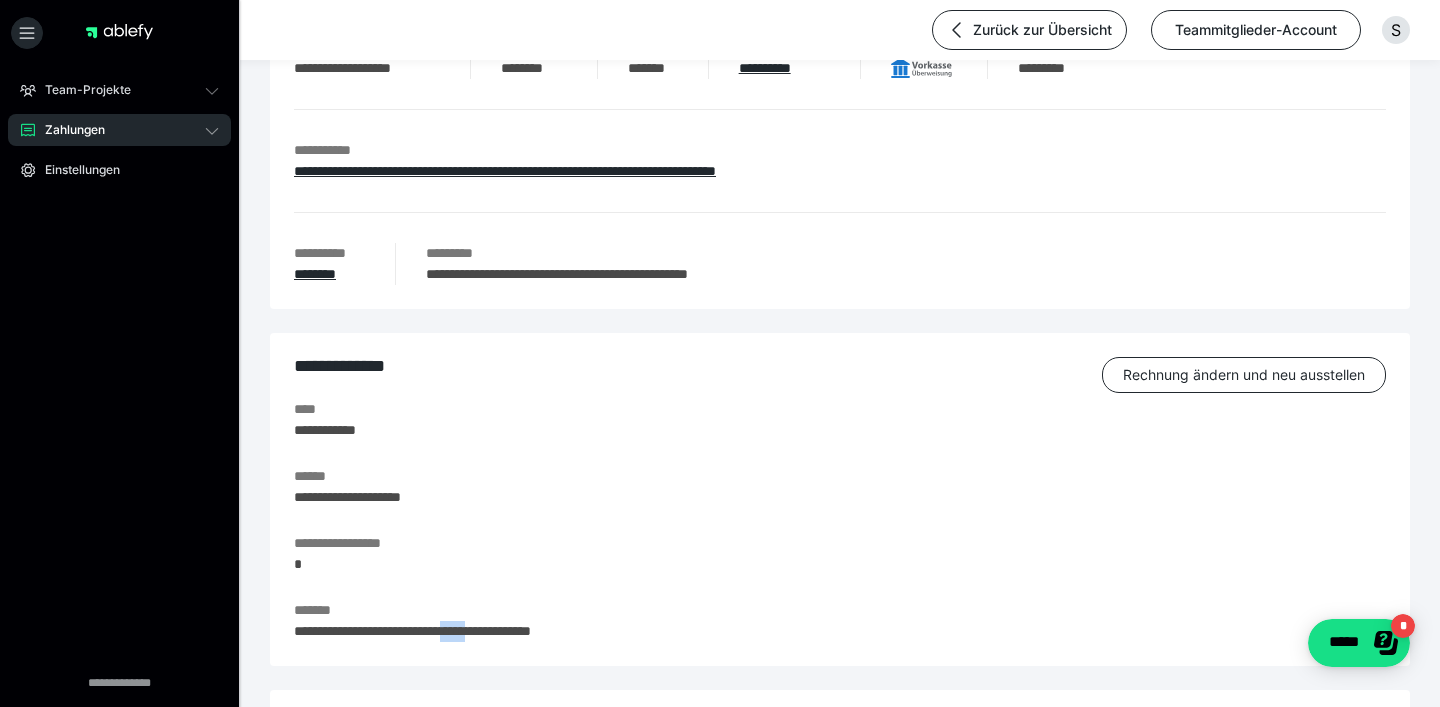 click on "**********" at bounding box center [840, 631] 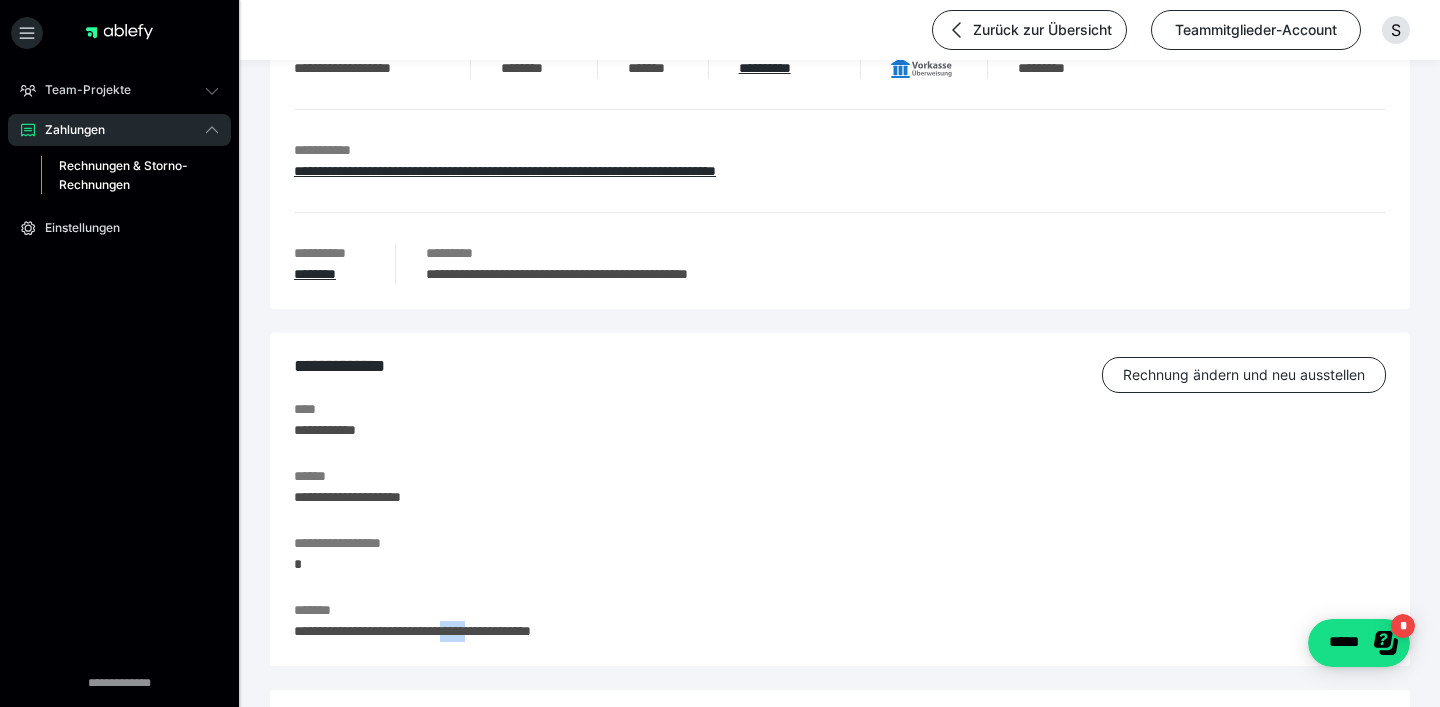 click on "Rechnungen & Storno-Rechnungen" at bounding box center [126, 175] 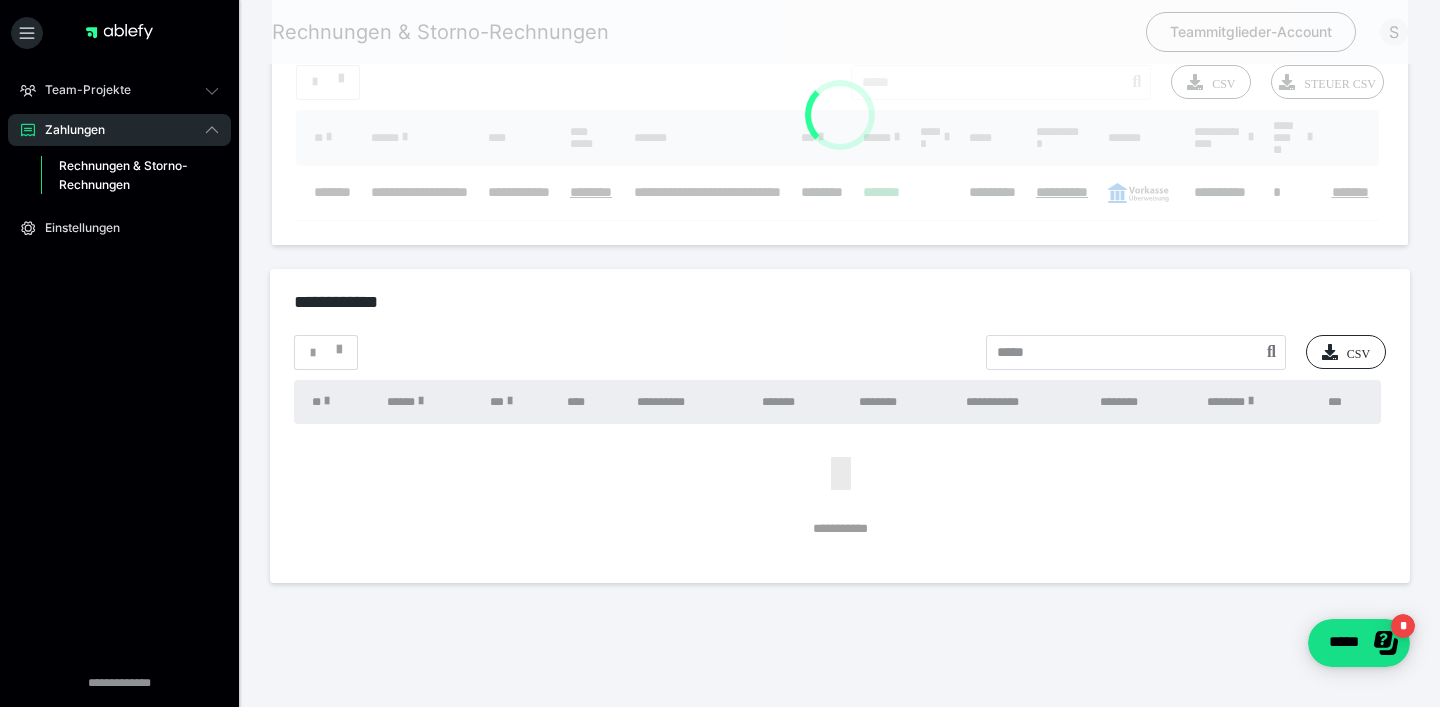 scroll, scrollTop: 0, scrollLeft: 0, axis: both 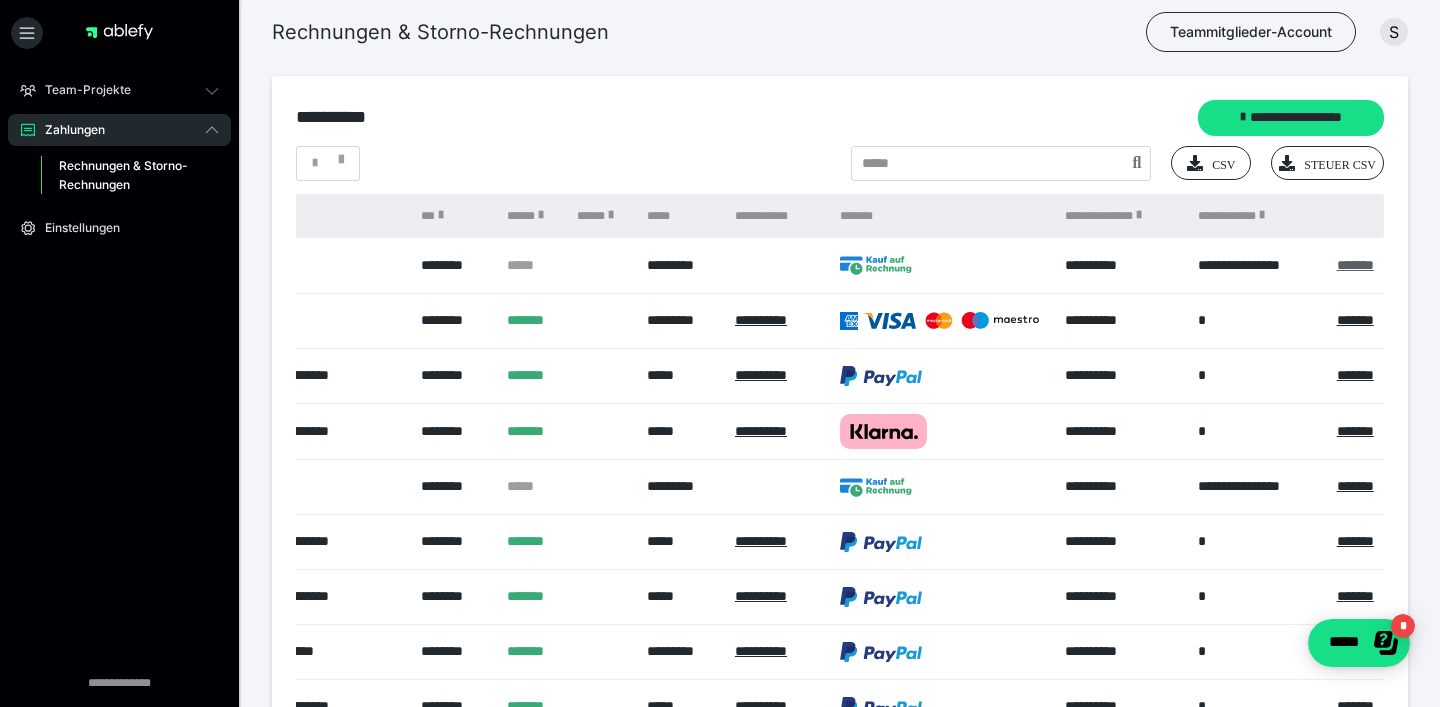 click on "*******" at bounding box center (1355, 265) 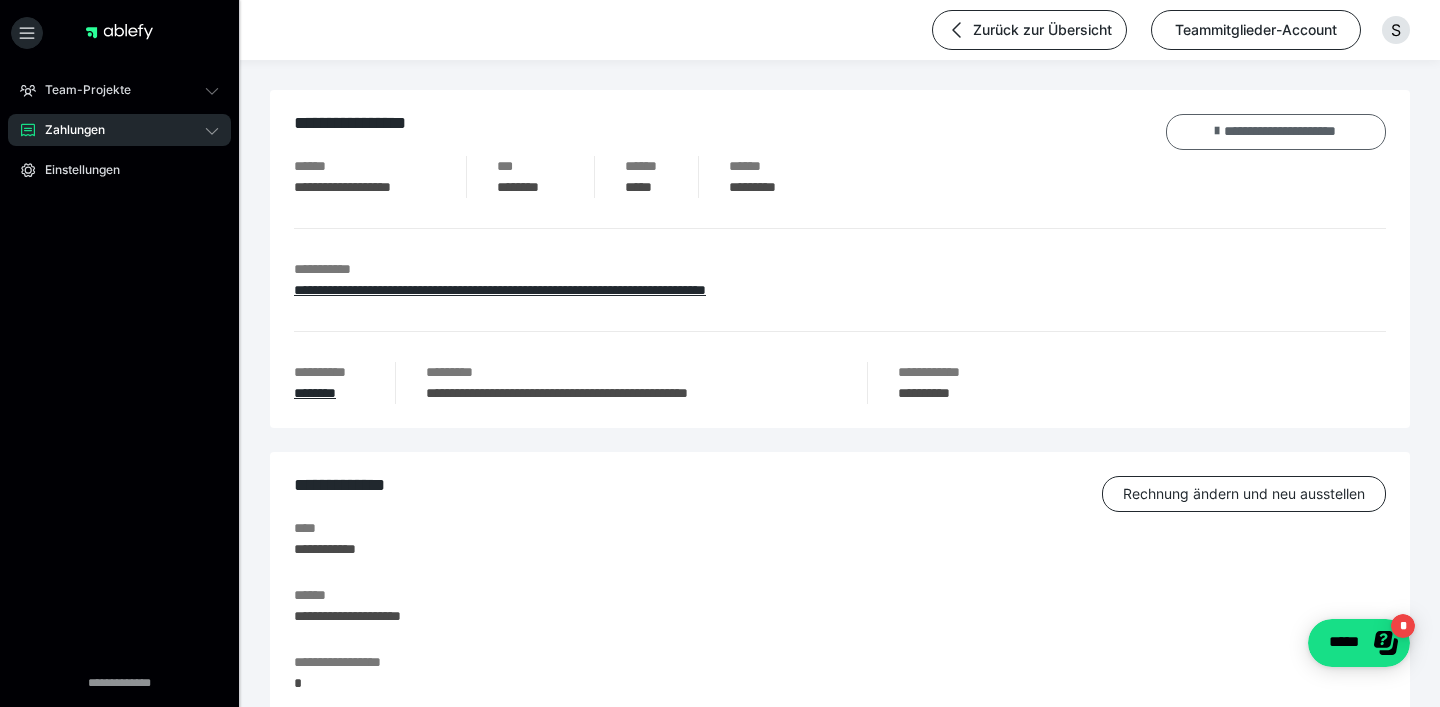 click on "**********" at bounding box center (1276, 132) 